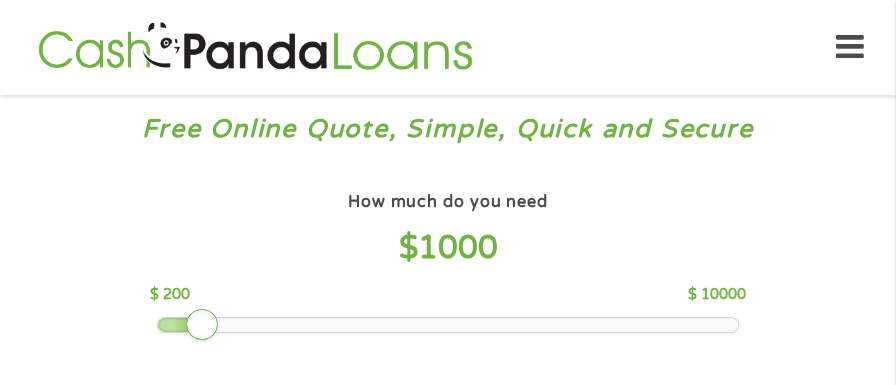 scroll, scrollTop: 0, scrollLeft: 0, axis: both 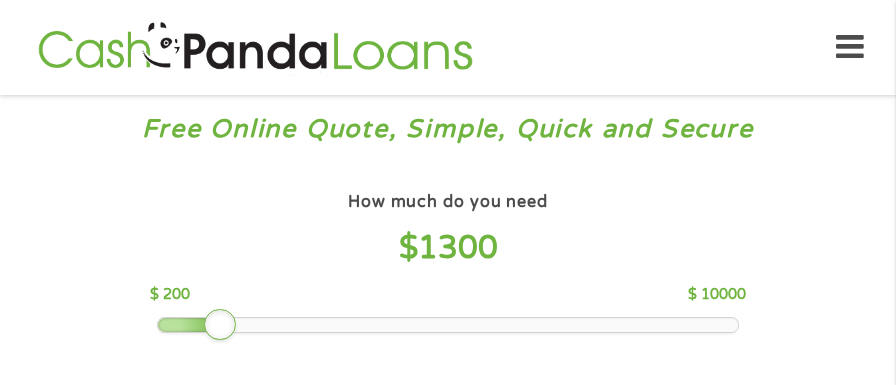 click at bounding box center (220, 325) 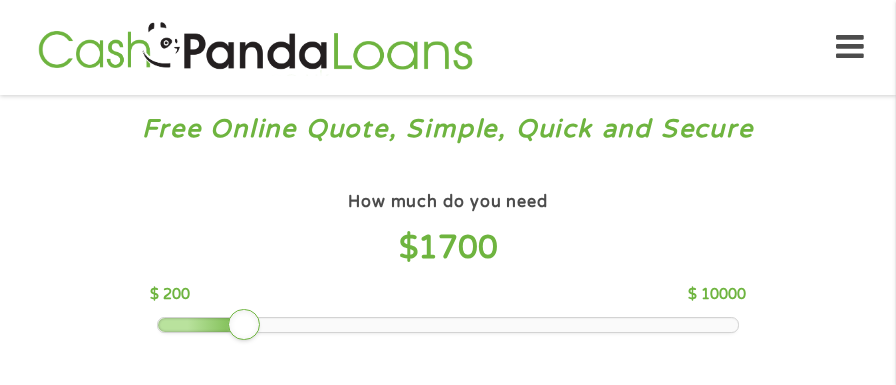 click at bounding box center (448, 325) 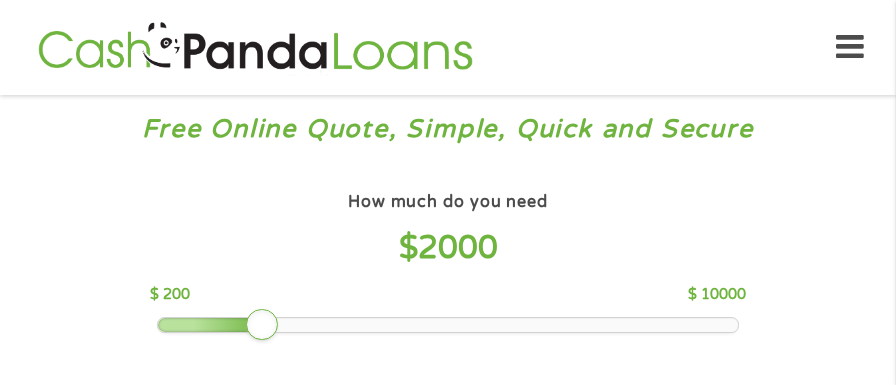 click at bounding box center (448, 325) 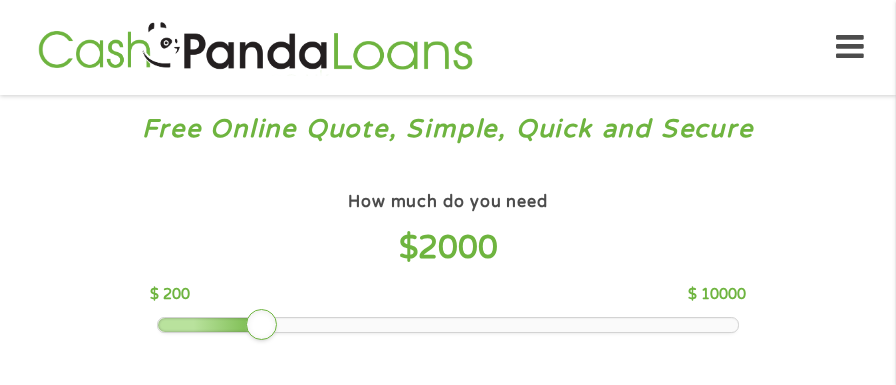 click at bounding box center [262, 325] 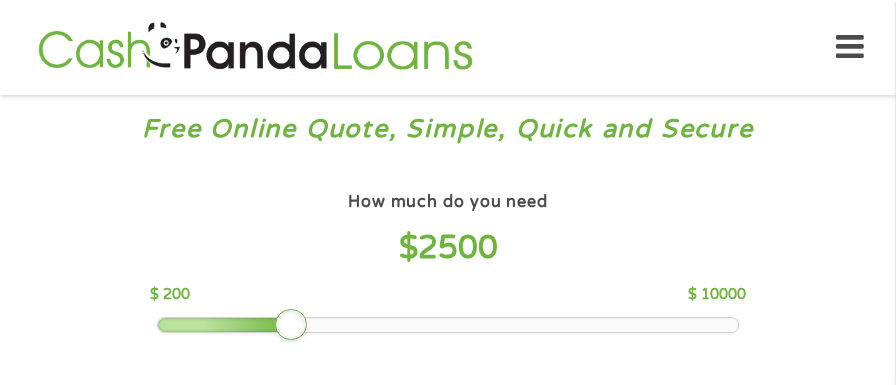 drag, startPoint x: 256, startPoint y: 324, endPoint x: 284, endPoint y: 325, distance: 28.01785 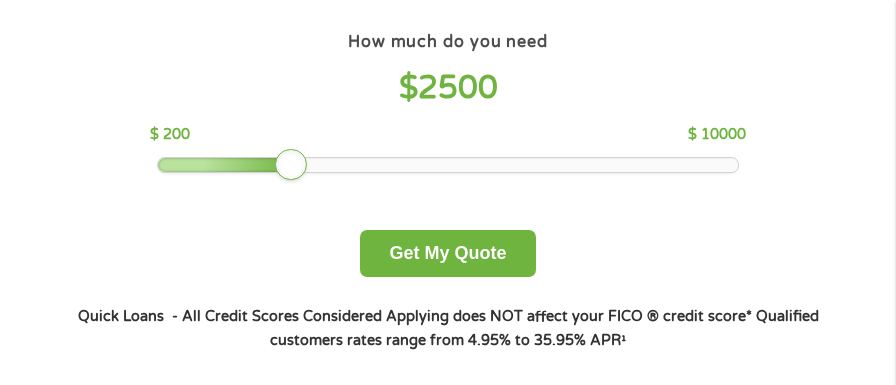 scroll, scrollTop: 200, scrollLeft: 0, axis: vertical 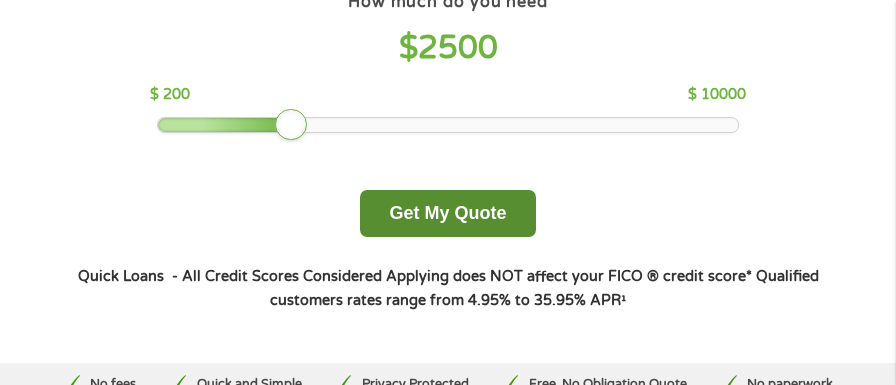 click on "Get My Quote" at bounding box center [447, 213] 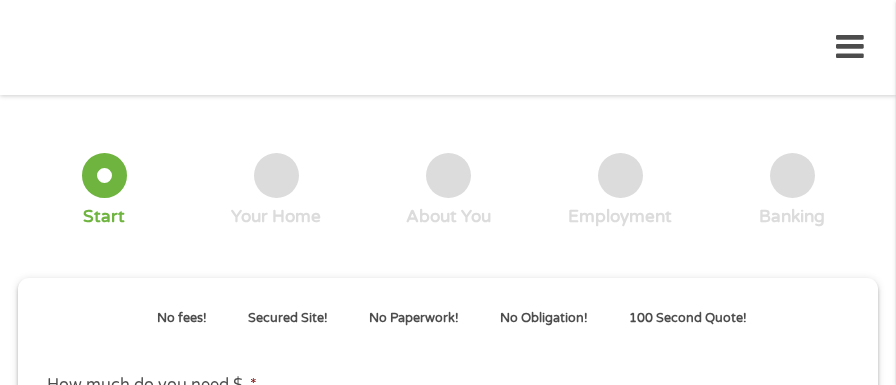 scroll, scrollTop: 0, scrollLeft: 0, axis: both 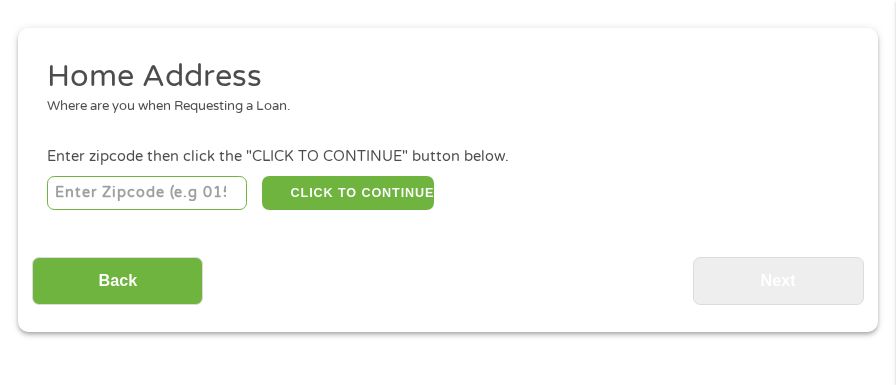 click at bounding box center [147, 193] 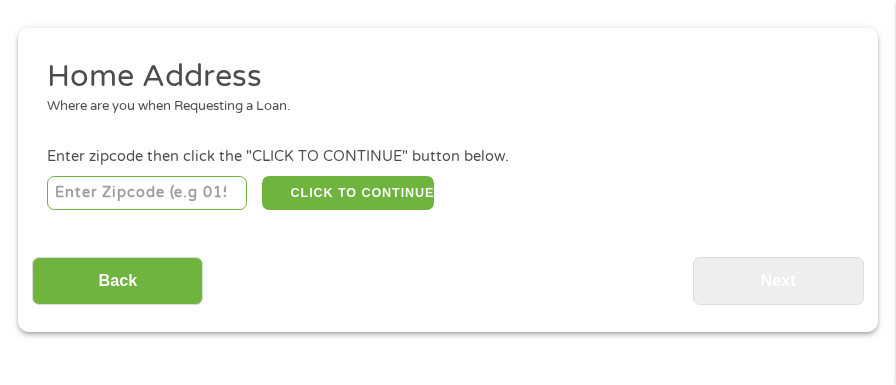 type on "37381" 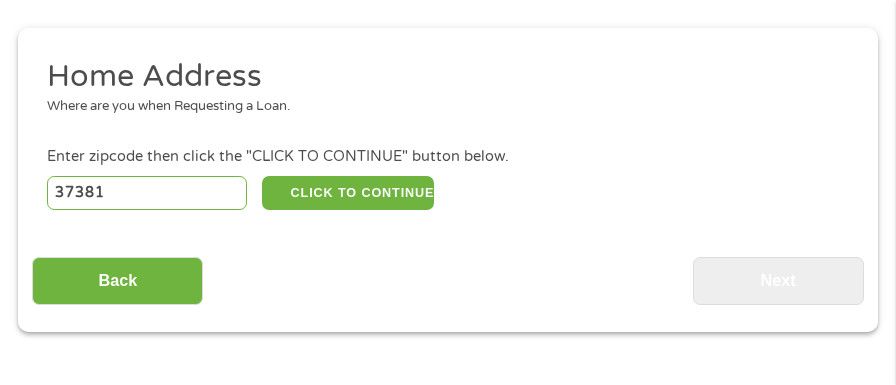 select on "Tennessee" 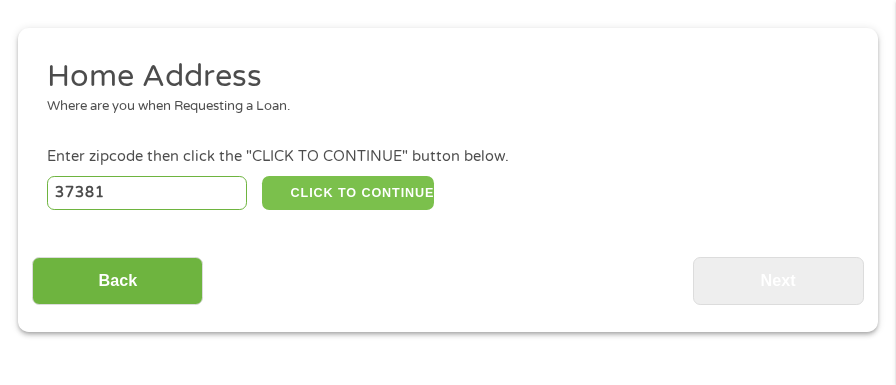 click on "CLICK TO CONTINUE" at bounding box center (348, 193) 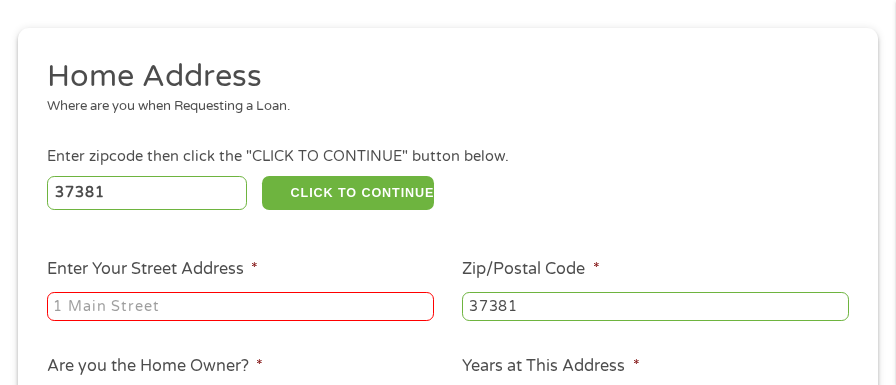 click on "Enter Your Street Address *" at bounding box center (240, 307) 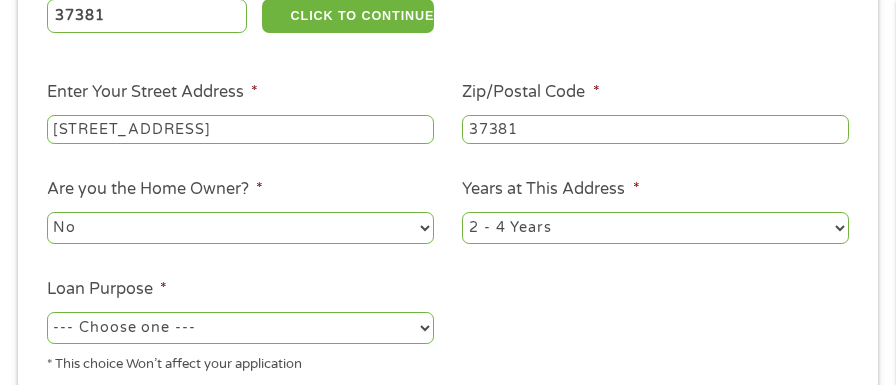 scroll, scrollTop: 450, scrollLeft: 0, axis: vertical 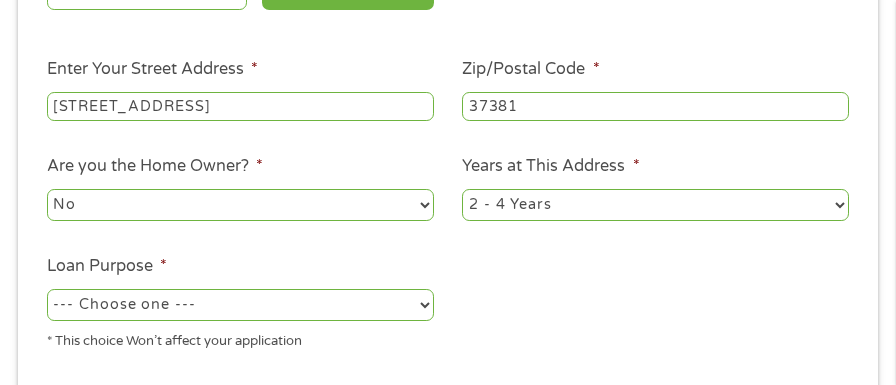 click on "No Yes" at bounding box center (240, 205) 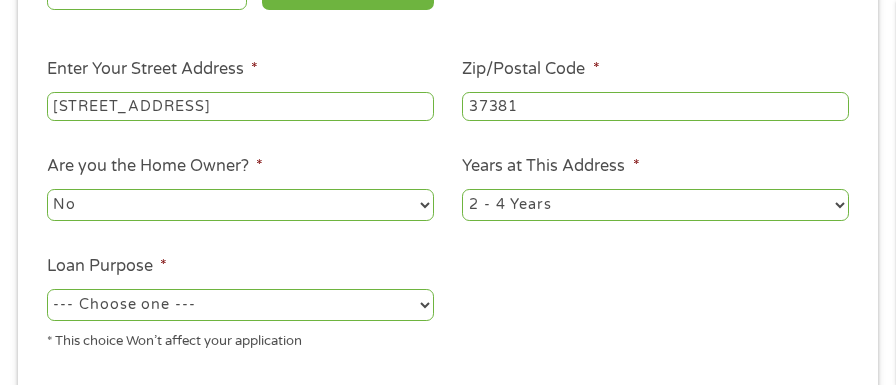 select on "yes" 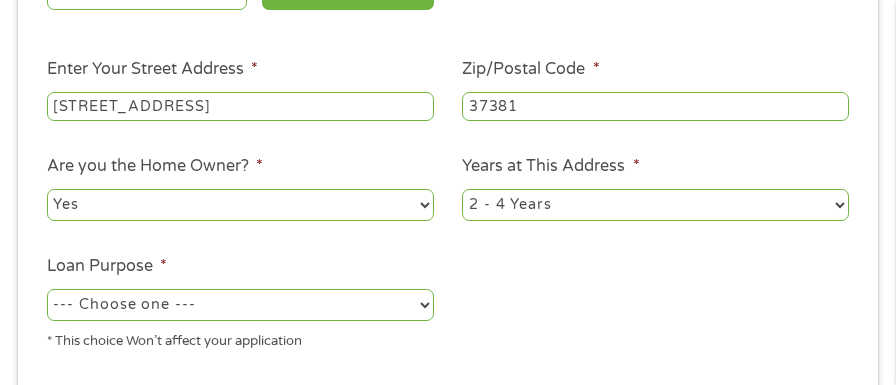 click on "No Yes" at bounding box center [240, 205] 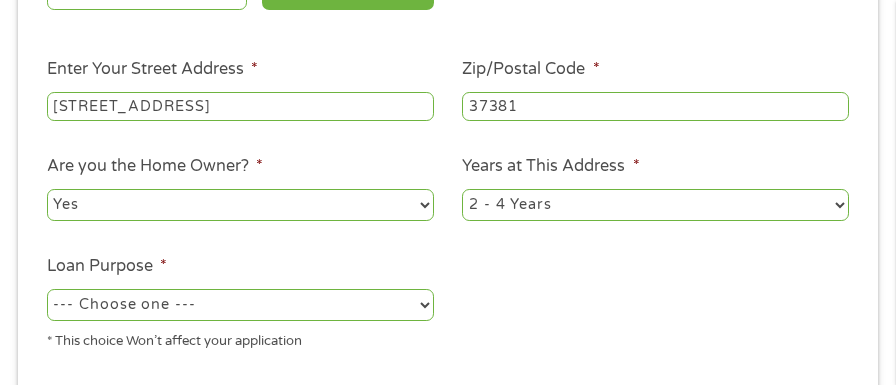 click on "1 Year or less 1 - 2 Years 2 - 4 Years Over 4 Years" at bounding box center (655, 205) 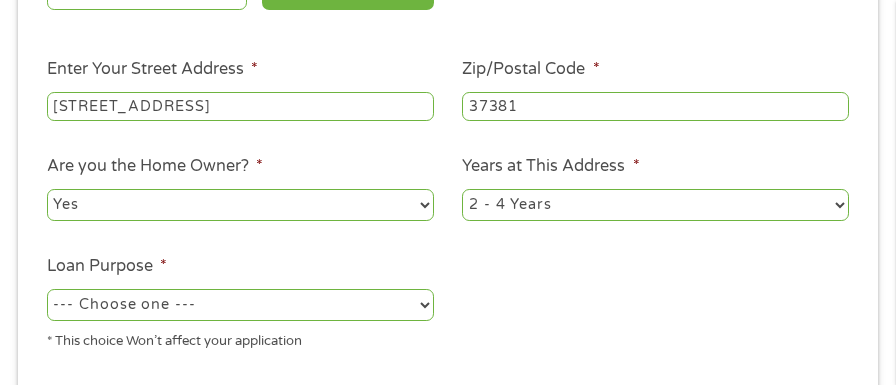 select on "60months" 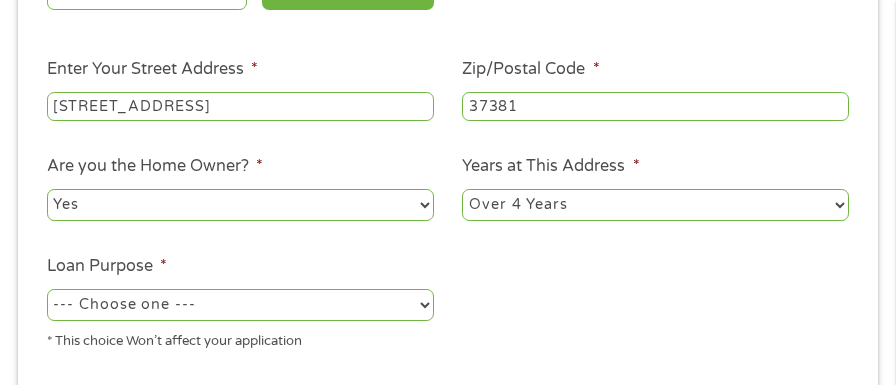 click on "1 Year or less 1 - 2 Years 2 - 4 Years Over 4 Years" at bounding box center [655, 205] 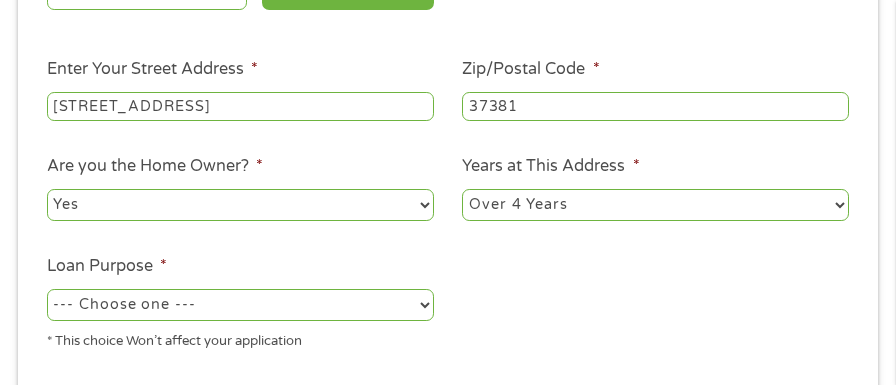 click on "--- Choose one --- Pay Bills Debt Consolidation Home Improvement Major Purchase Car Loan Short Term Cash Medical Expenses Other" at bounding box center (240, 305) 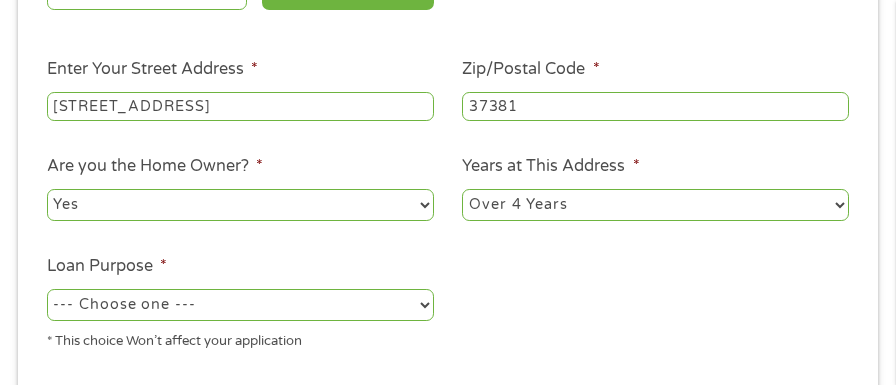 select on "shorttermcash" 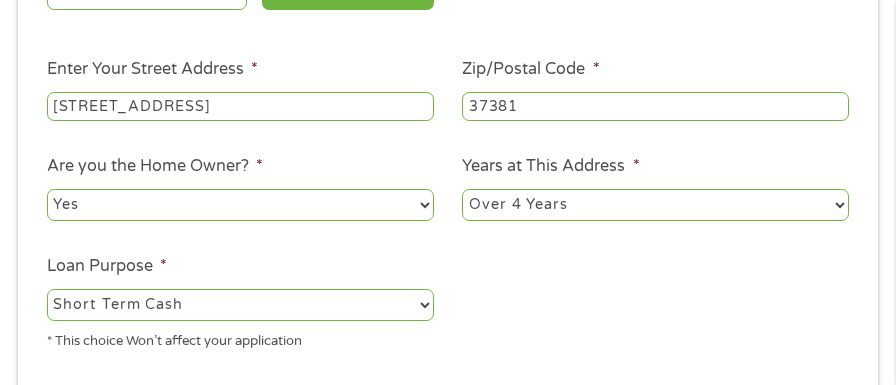 click on "--- Choose one --- Pay Bills Debt Consolidation Home Improvement Major Purchase Car Loan Short Term Cash Medical Expenses Other" at bounding box center [240, 305] 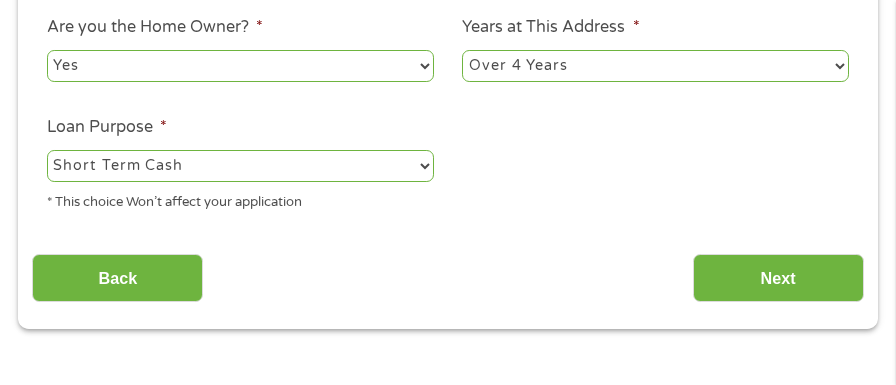 scroll, scrollTop: 610, scrollLeft: 0, axis: vertical 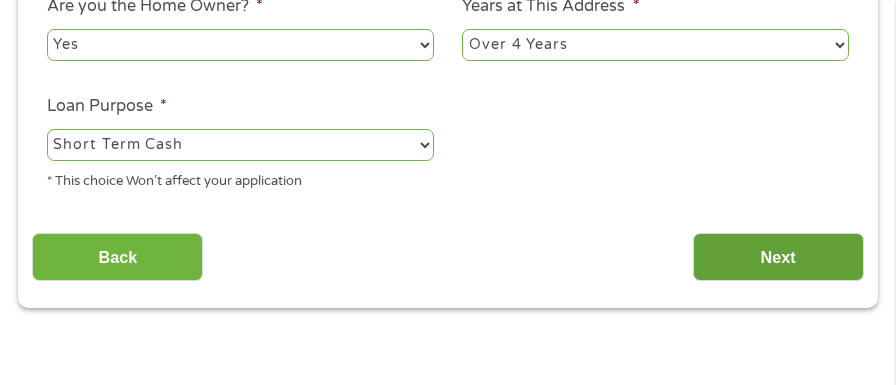 click on "Next" at bounding box center (778, 257) 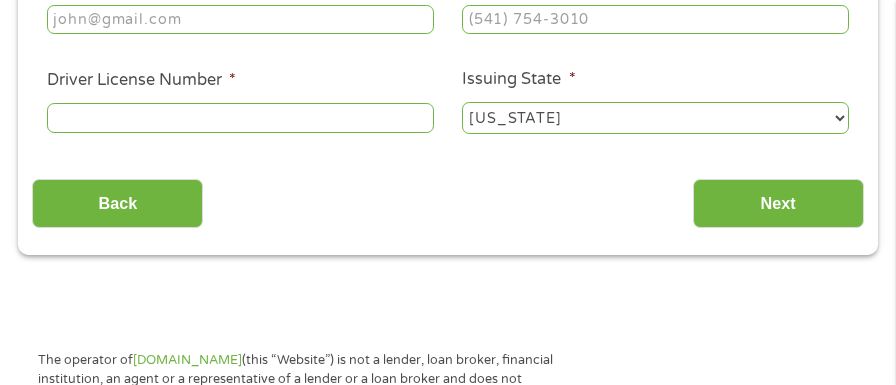 scroll, scrollTop: 8, scrollLeft: 8, axis: both 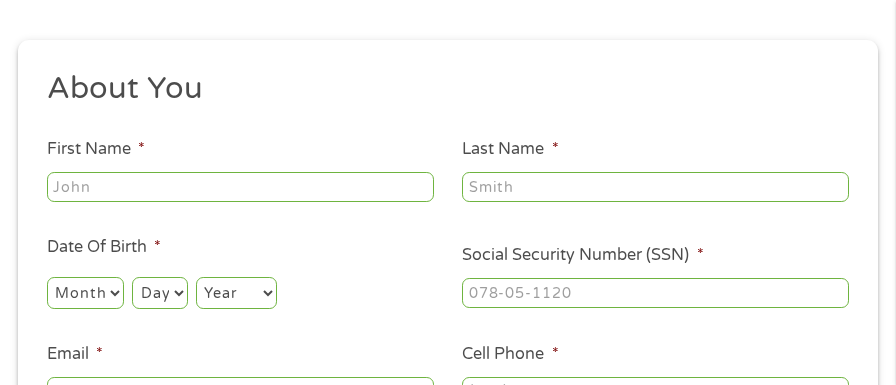 click on "First Name *" at bounding box center (240, 187) 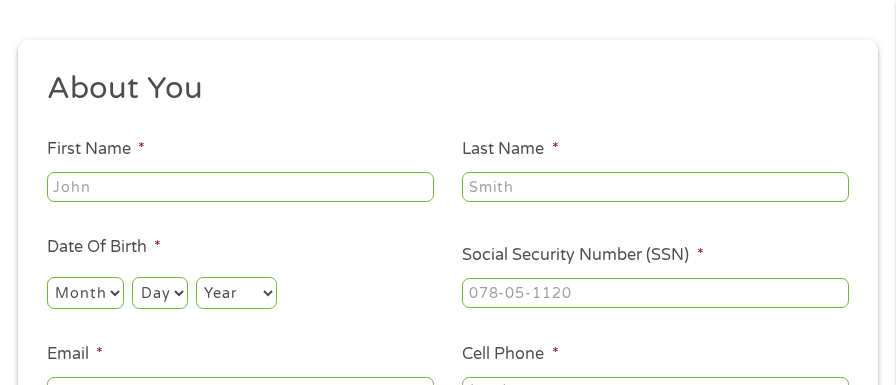 type on "Deanna" 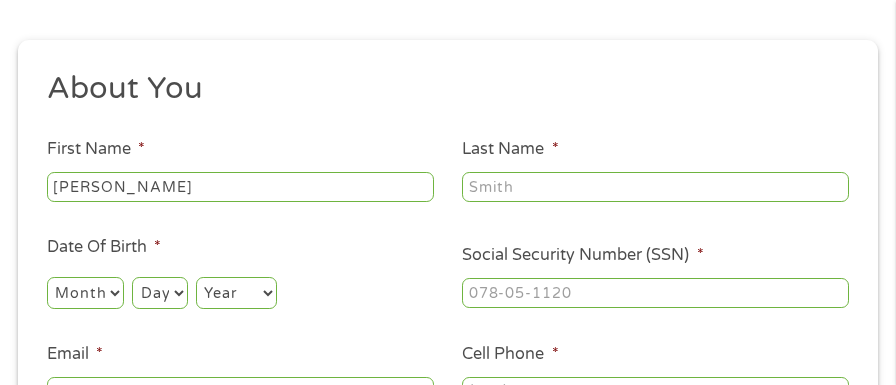 type on "Waldo" 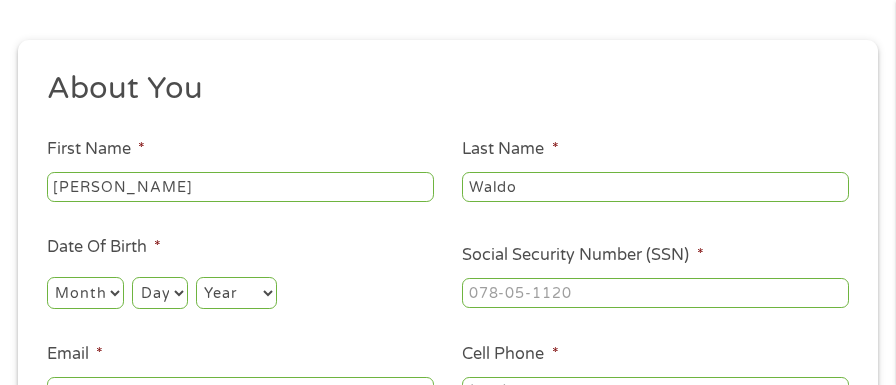 type on "laprellewaldo@gmail.com" 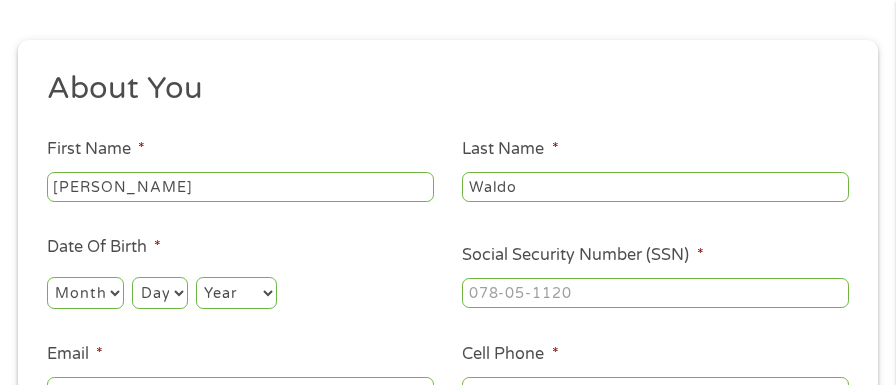 type on "(865) 315-2990" 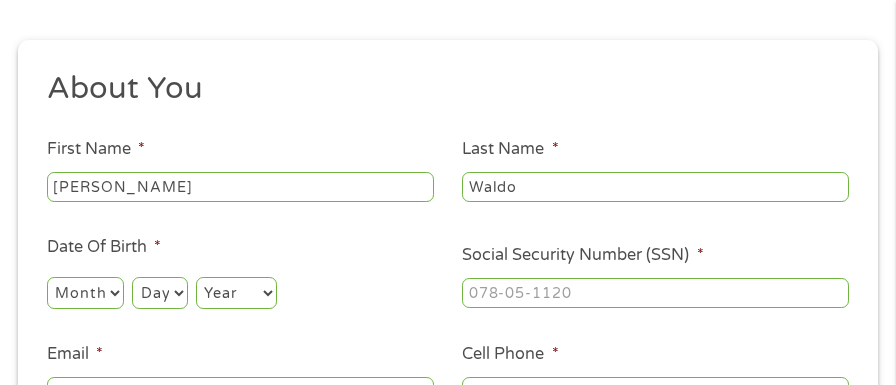 select on "3" 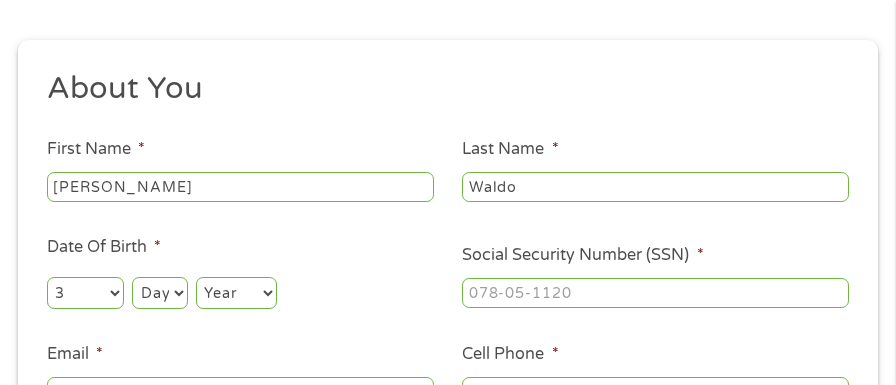 click on "Month 1 2 3 4 5 6 7 8 9 10 11 12" at bounding box center (85, 293) 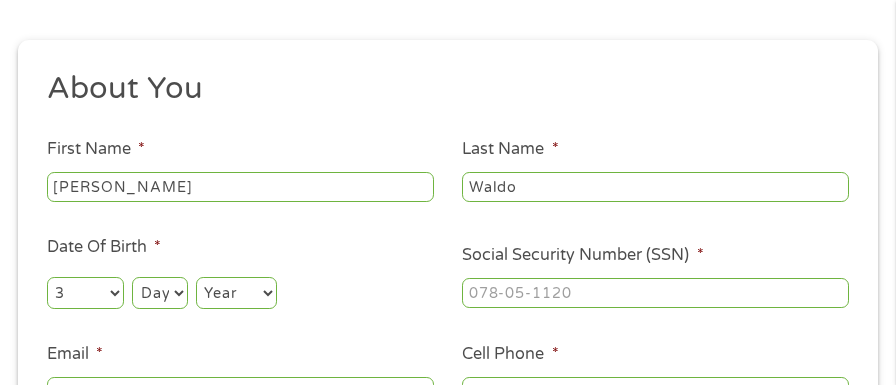 click on "Day 1 2 3 4 5 6 7 8 9 10 11 12 13 14 15 16 17 18 19 20 21 22 23 24 25 26 27 28 29 30 31" at bounding box center [159, 293] 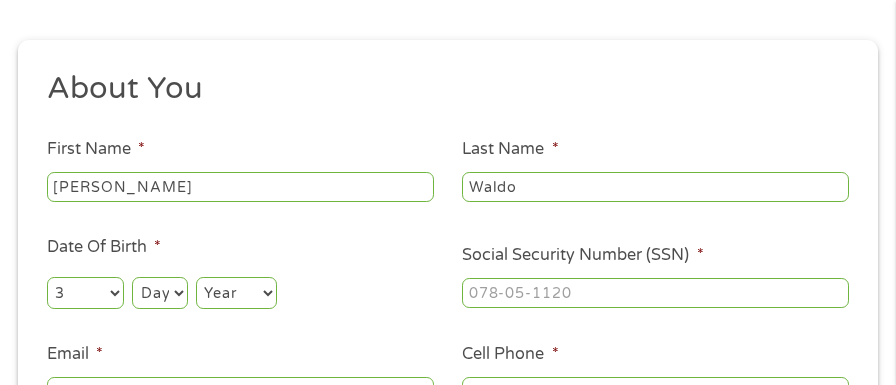 select on "28" 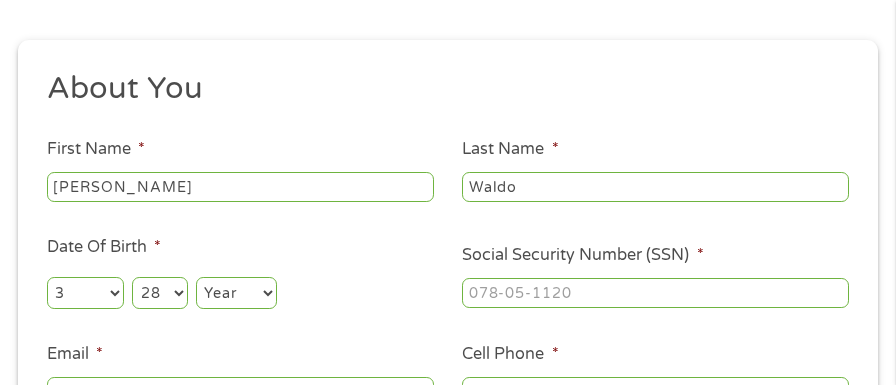 click on "Day 1 2 3 4 5 6 7 8 9 10 11 12 13 14 15 16 17 18 19 20 21 22 23 24 25 26 27 28 29 30 31" at bounding box center [159, 293] 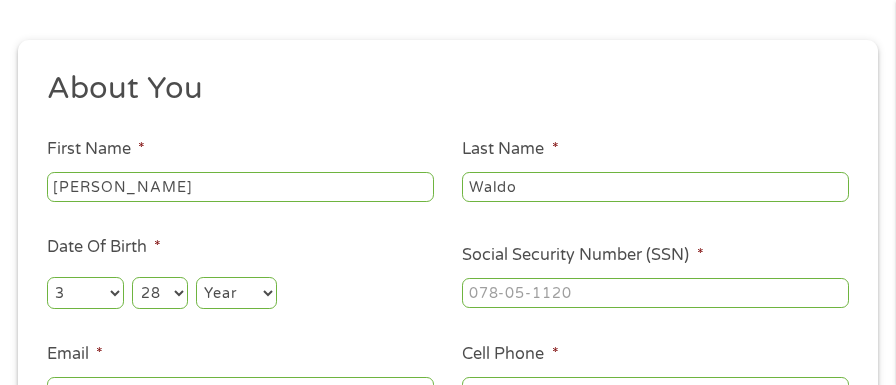 click on "Year 2007 2006 2005 2004 2003 2002 2001 2000 1999 1998 1997 1996 1995 1994 1993 1992 1991 1990 1989 1988 1987 1986 1985 1984 1983 1982 1981 1980 1979 1978 1977 1976 1975 1974 1973 1972 1971 1970 1969 1968 1967 1966 1965 1964 1963 1962 1961 1960 1959 1958 1957 1956 1955 1954 1953 1952 1951 1950 1949 1948 1947 1946 1945 1944 1943 1942 1941 1940 1939 1938 1937 1936 1935 1934 1933 1932 1931 1930 1929 1928 1927 1926 1925 1924 1923 1922 1921 1920" at bounding box center (236, 293) 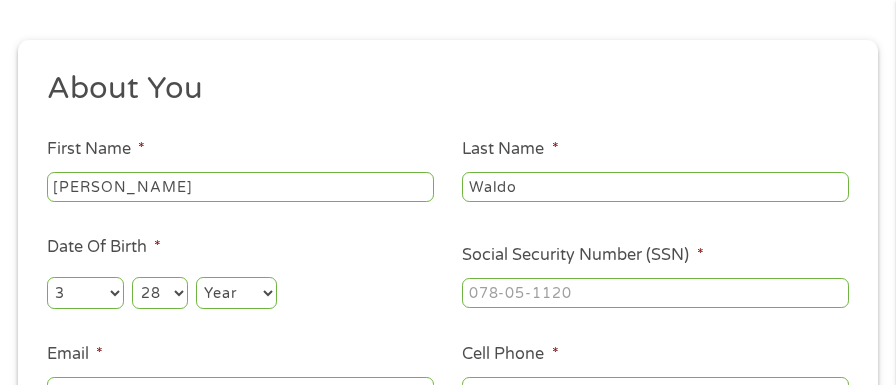 select on "1976" 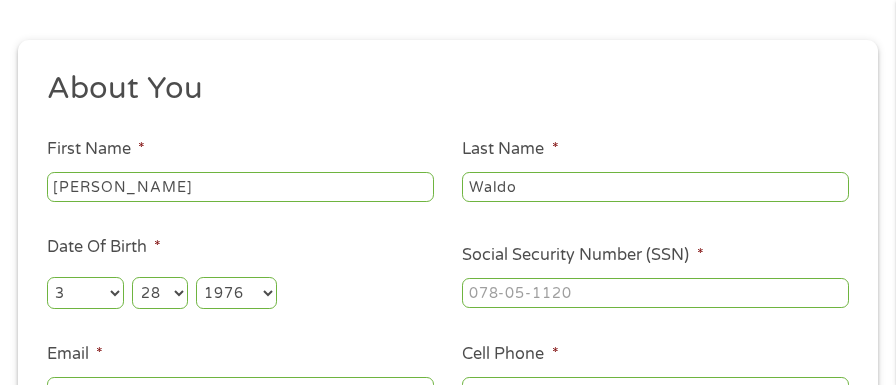 click on "Year 2007 2006 2005 2004 2003 2002 2001 2000 1999 1998 1997 1996 1995 1994 1993 1992 1991 1990 1989 1988 1987 1986 1985 1984 1983 1982 1981 1980 1979 1978 1977 1976 1975 1974 1973 1972 1971 1970 1969 1968 1967 1966 1965 1964 1963 1962 1961 1960 1959 1958 1957 1956 1955 1954 1953 1952 1951 1950 1949 1948 1947 1946 1945 1944 1943 1942 1941 1940 1939 1938 1937 1936 1935 1934 1933 1932 1931 1930 1929 1928 1927 1926 1925 1924 1923 1922 1921 1920" at bounding box center (236, 293) 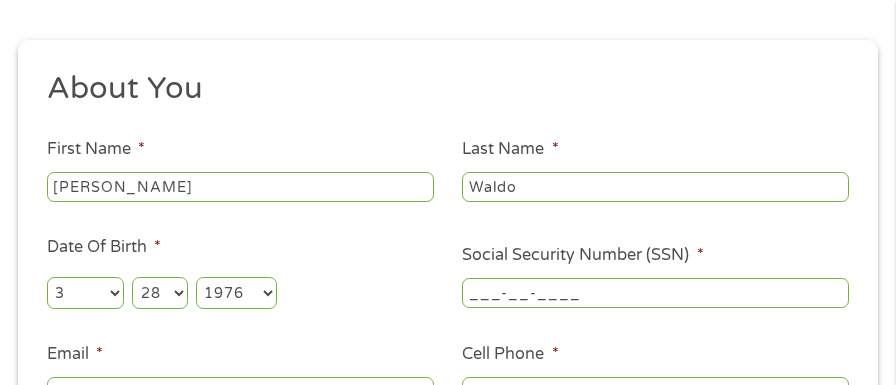 click on "___-__-____" at bounding box center [655, 293] 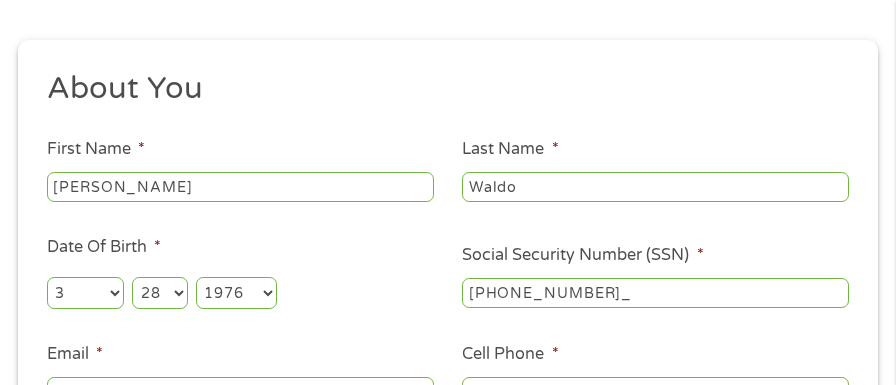 type on "409-59-7225" 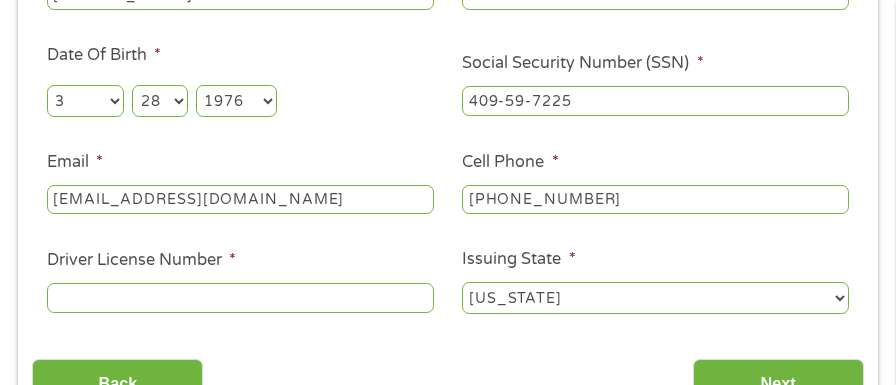 scroll, scrollTop: 438, scrollLeft: 0, axis: vertical 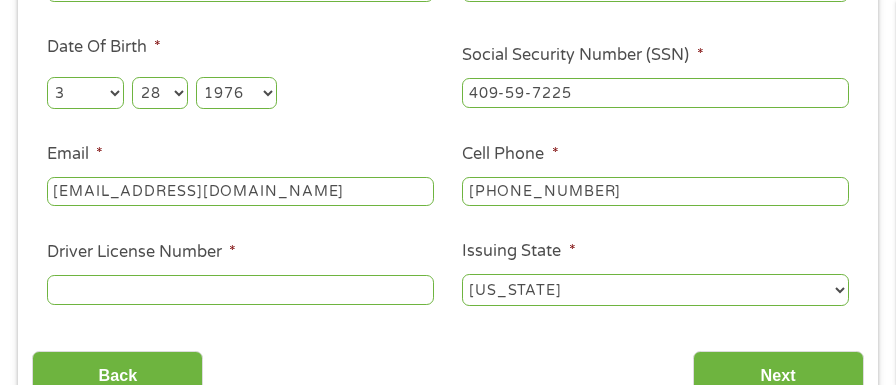 click on "(865) 315-2990" at bounding box center (655, 192) 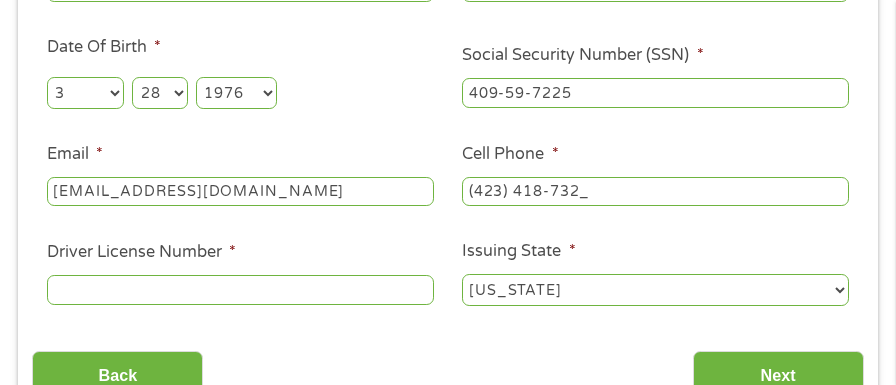 type on "(423) 418-7328" 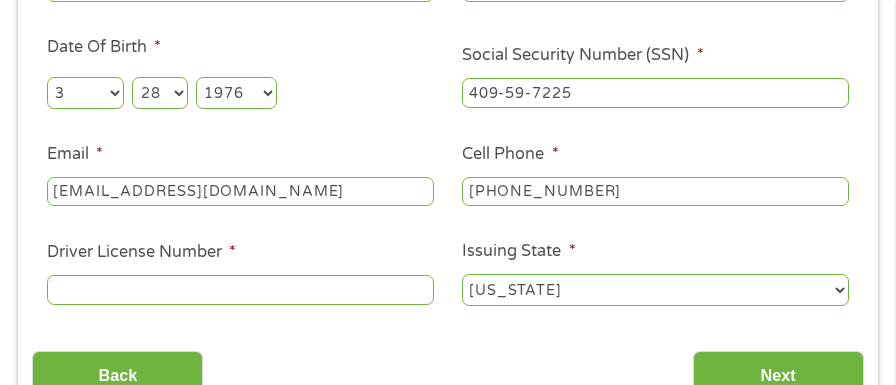 click on "Driver License Number *" at bounding box center (240, 290) 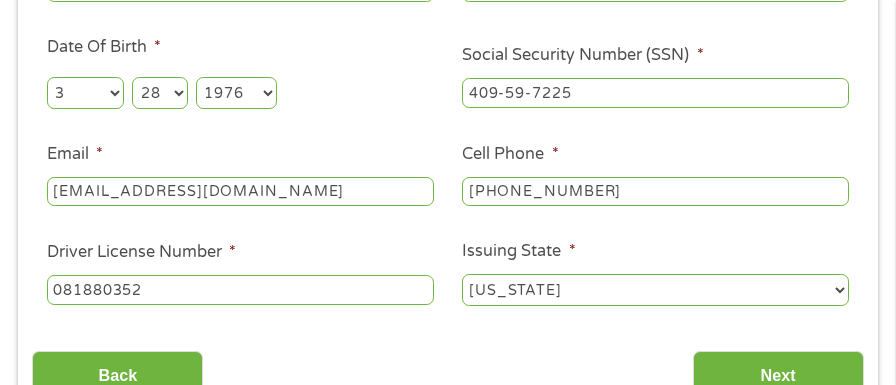type on "081880352" 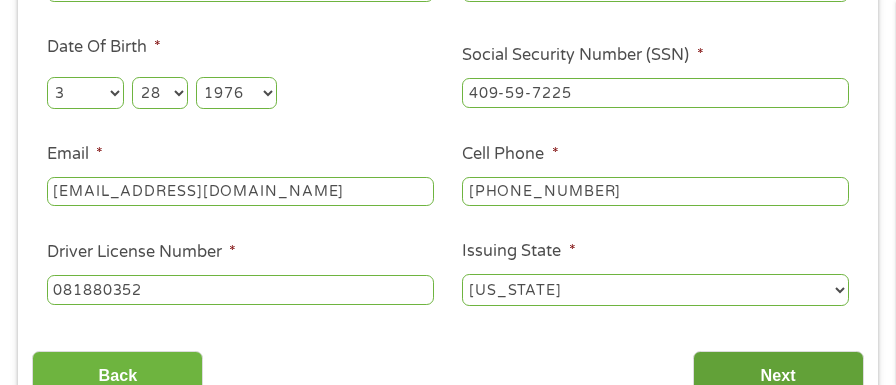 click on "Next" at bounding box center (778, 375) 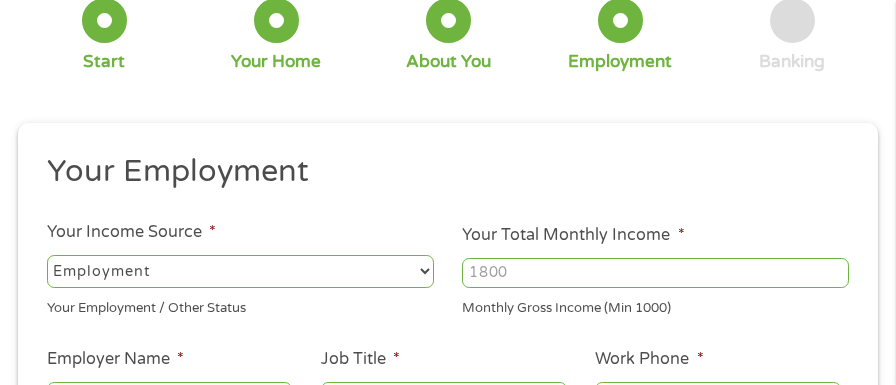 scroll, scrollTop: 8, scrollLeft: 8, axis: both 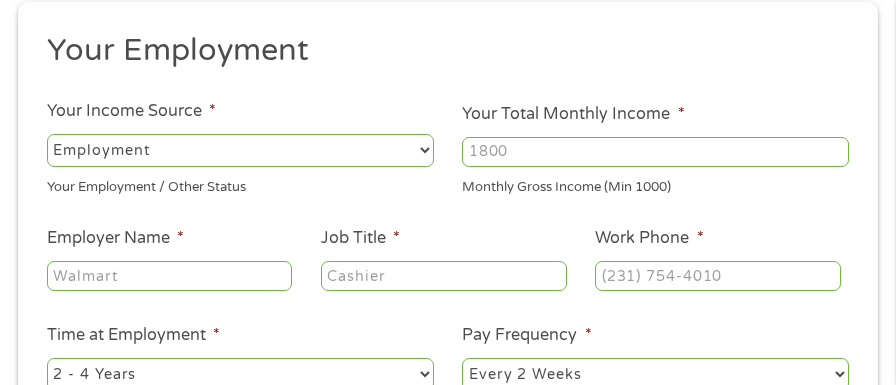 click on "--- Choose one --- Employment Self Employed Benefits" at bounding box center [240, 150] 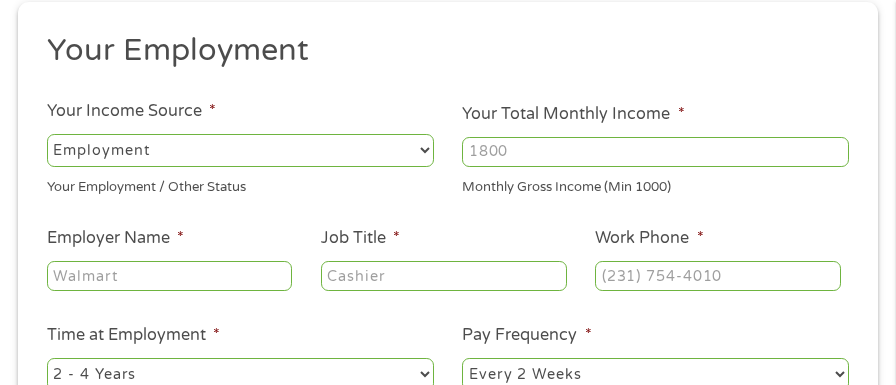 click on "--- Choose one --- Employment Self Employed Benefits" at bounding box center [240, 150] 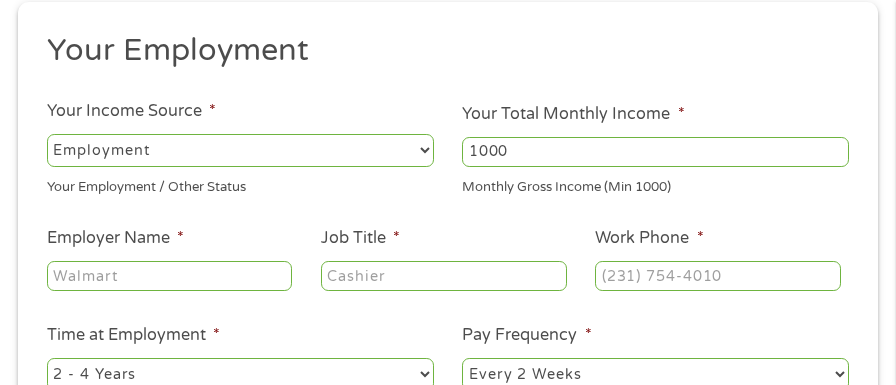 type on "1000" 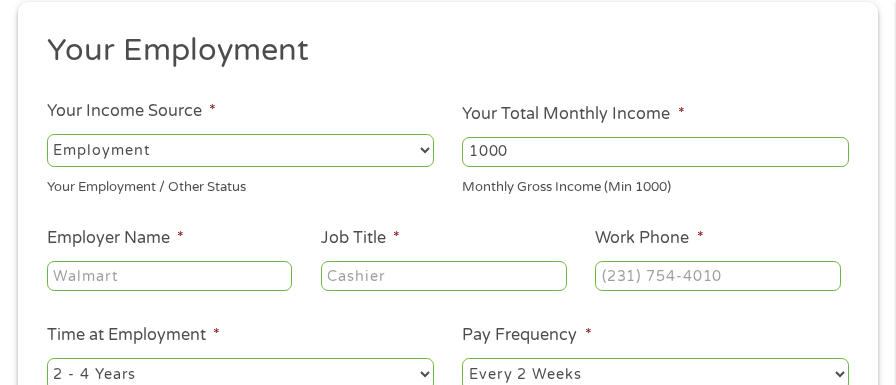click on "Your Employment Your Income Source * --- Choose one --- Employment Self Employed Benefits Your Employment / Other Status Your Total Monthly Income * 1000 Monthly Gross Income (Min 1000) This field is hidden when viewing the form Other Income * 0 Pension, Spouse & any Other Income Employer Name * Job Title * Work Phone * Time at Employment * --- Choose one --- 1 Year or less 1 - 2 Years 2 - 4 Years Over 4 Years Pay Frequency * --- Choose one --- Every 2 Weeks Every Week Monthly Semi-Monthly Next Pay Date (DD/MM/YYYY) * Are you Active Military * No Yes Are you Paid by Direct Deposit * Yes No" at bounding box center [447, 279] 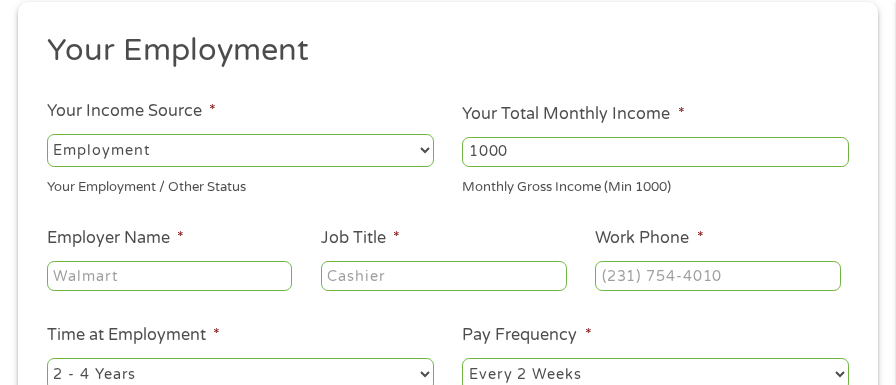 click on "Employer Name *" at bounding box center [170, 276] 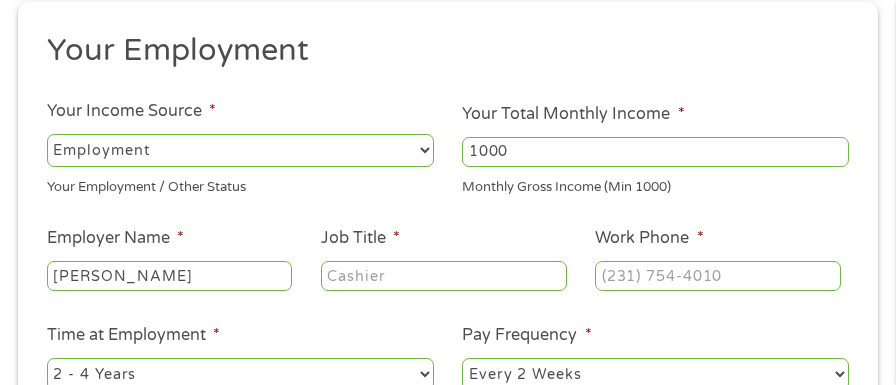 type on "Donna Varner" 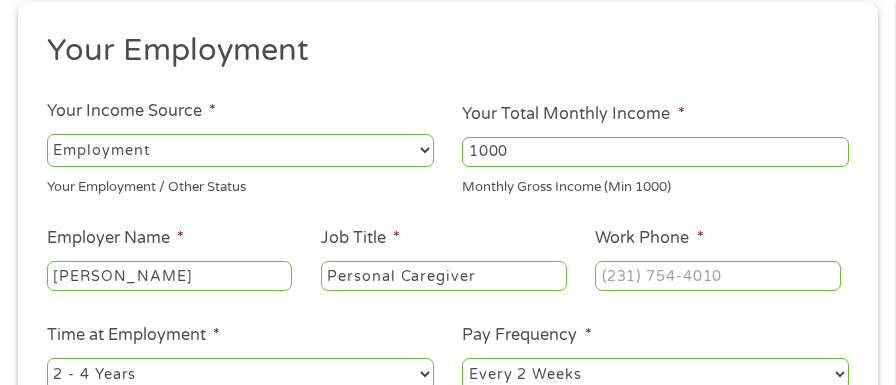 type on "Personal Caregiver" 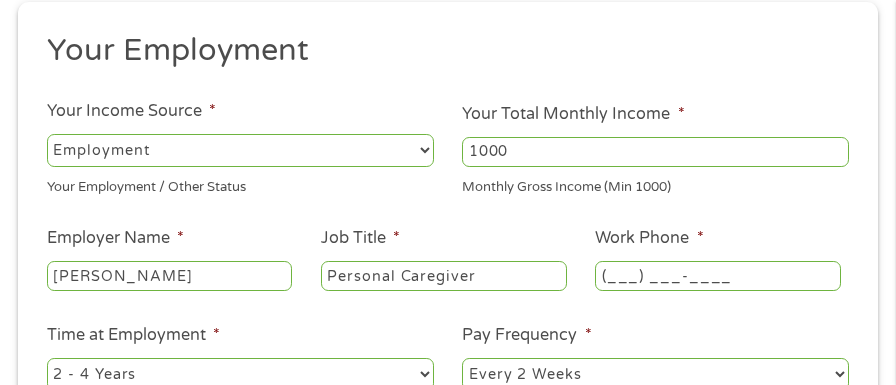 click on "(___) ___-____" at bounding box center (718, 276) 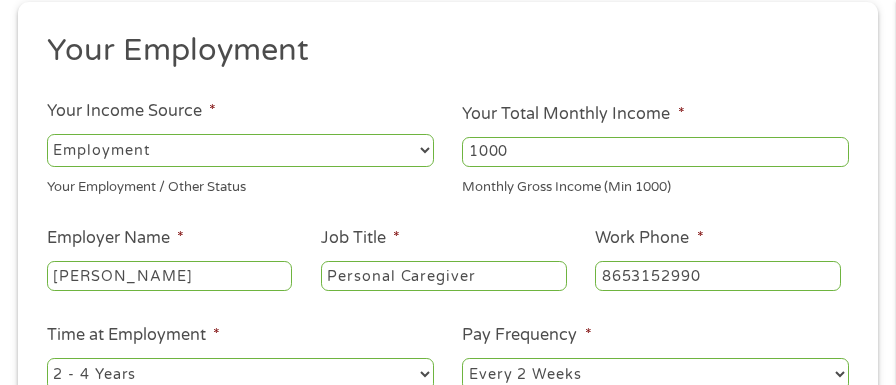 type on "(865) 315-2990" 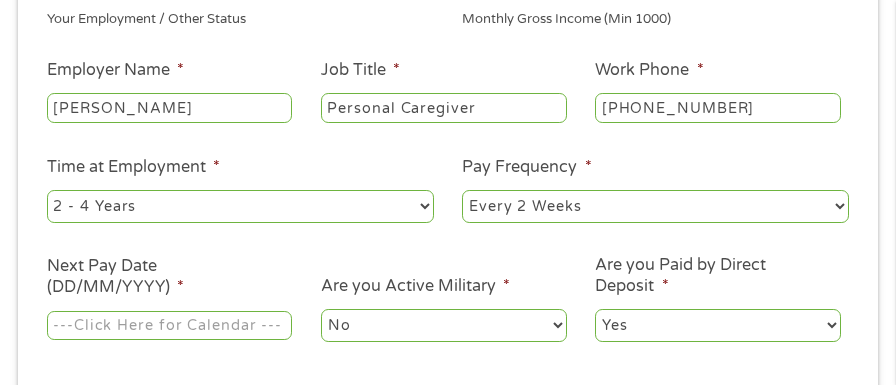scroll, scrollTop: 476, scrollLeft: 0, axis: vertical 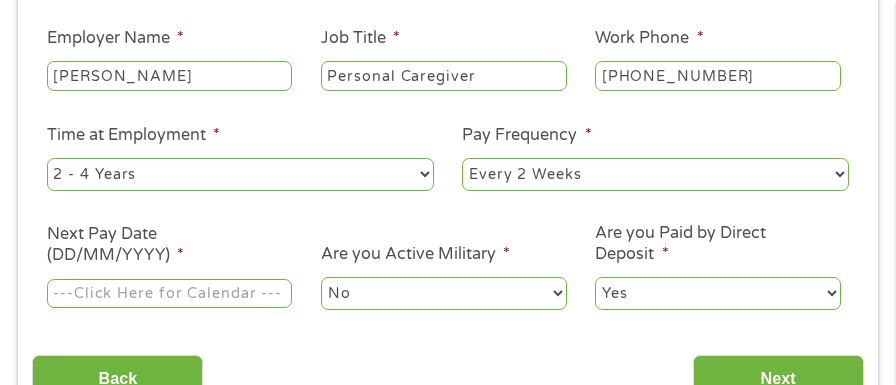 click on "Next Pay Date (DD/MM/YYYY) *" at bounding box center [170, 294] 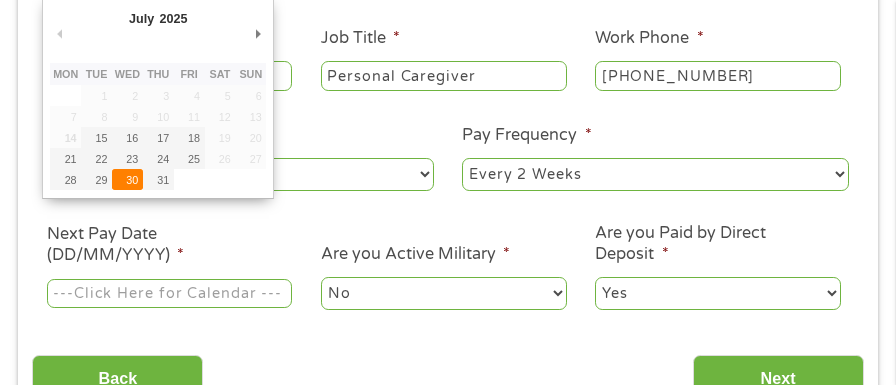 type on "30/07/2025" 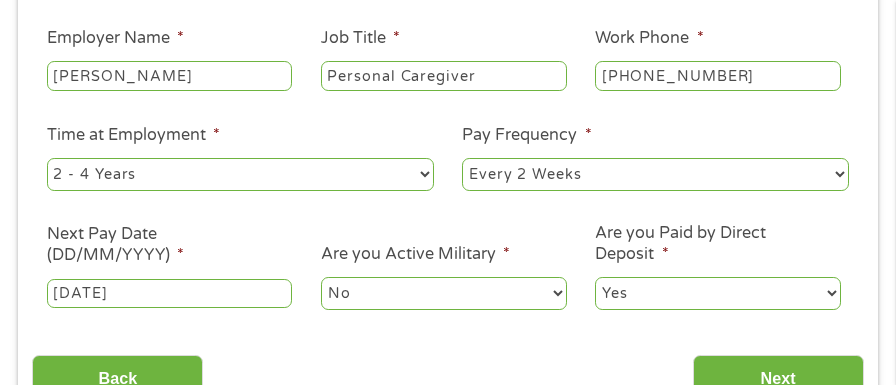 click on "Yes No" at bounding box center [718, 293] 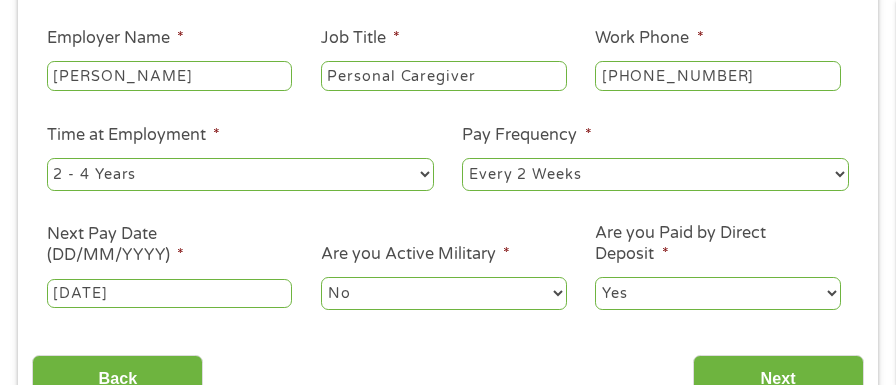 select on "0" 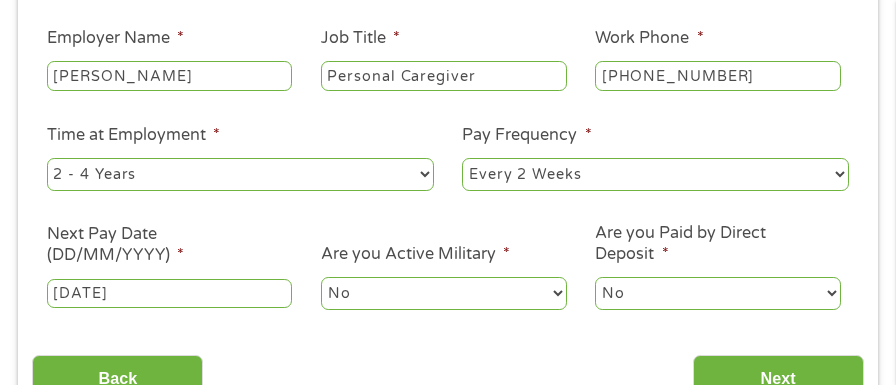 click on "Yes No" at bounding box center [718, 293] 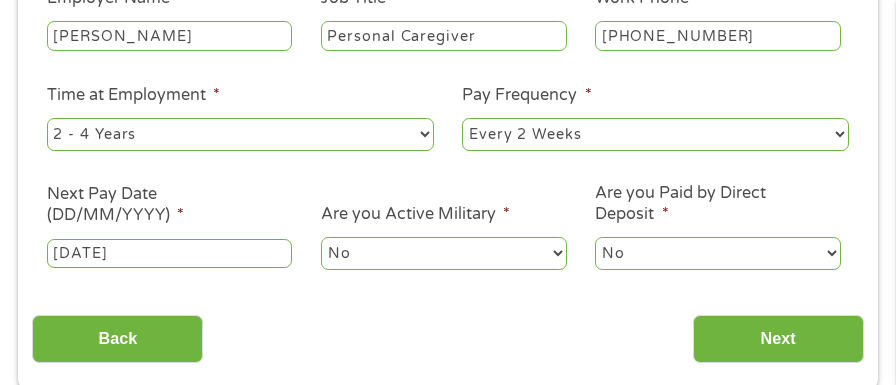 scroll, scrollTop: 556, scrollLeft: 0, axis: vertical 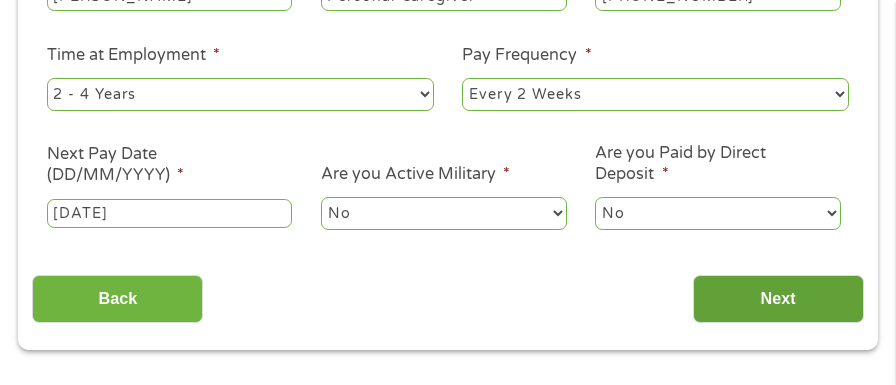 click on "Next" at bounding box center [778, 299] 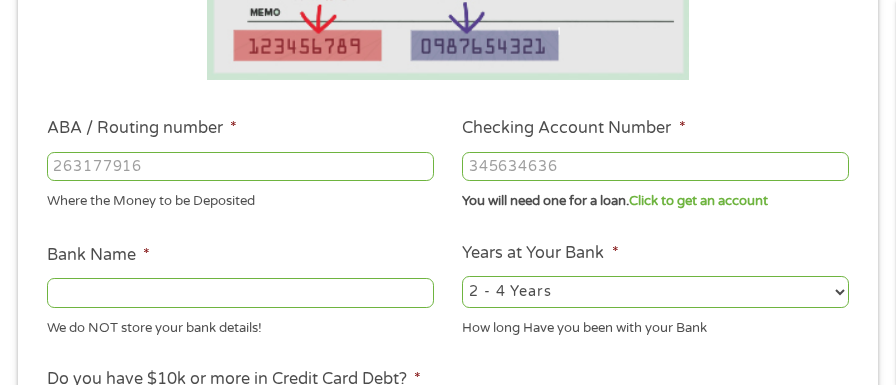 click on "Years at Your Bank * 2 - 4 Years 6 - 12 Months 1 - 2 Years Over 4 Years How long Have you been with your Bank" at bounding box center (656, 290) 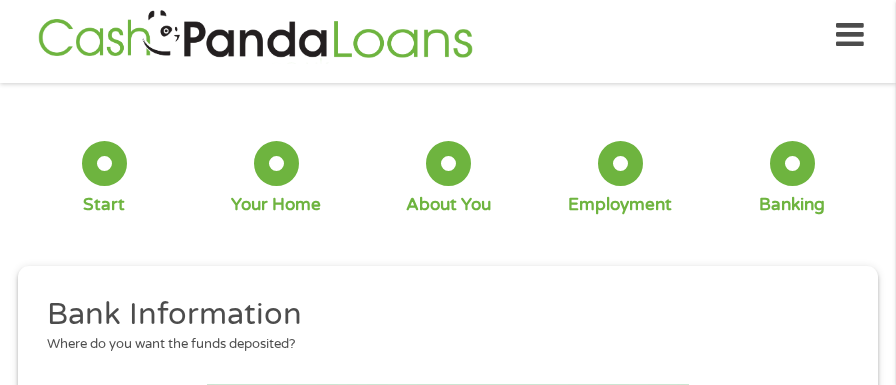 scroll, scrollTop: 8, scrollLeft: 8, axis: both 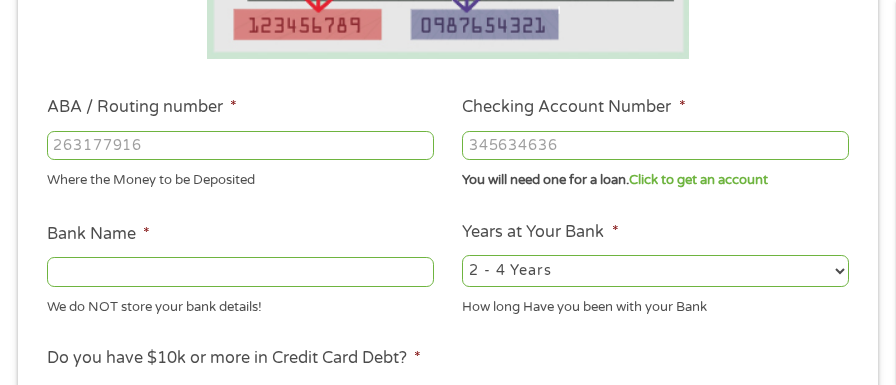 click on "ABA / Routing number *" at bounding box center [240, 146] 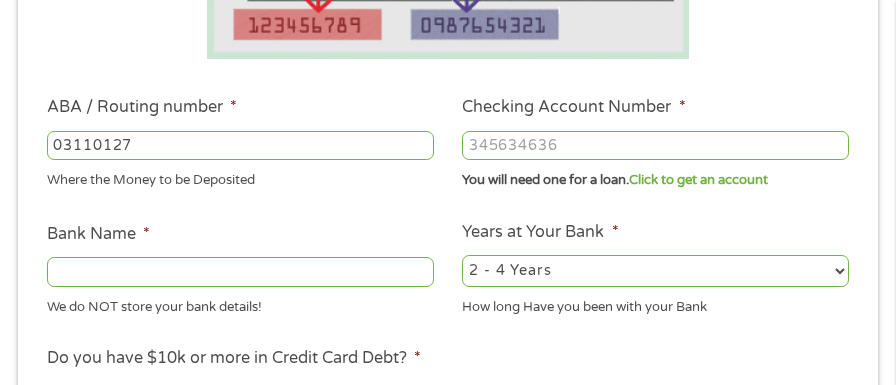 type on "031101279" 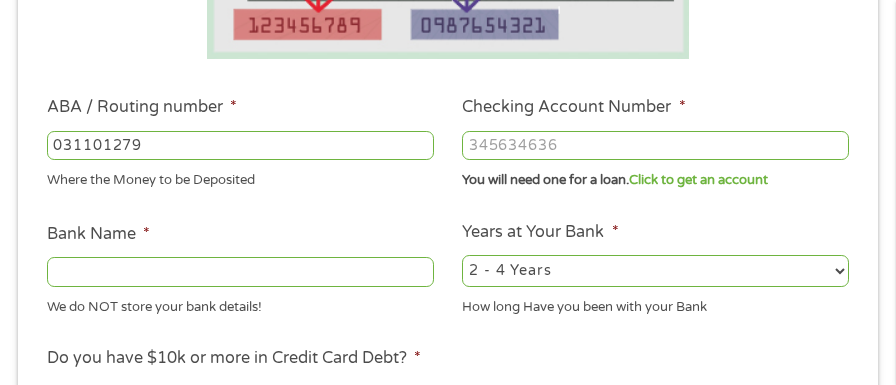 type on "THE BANCORP BANK" 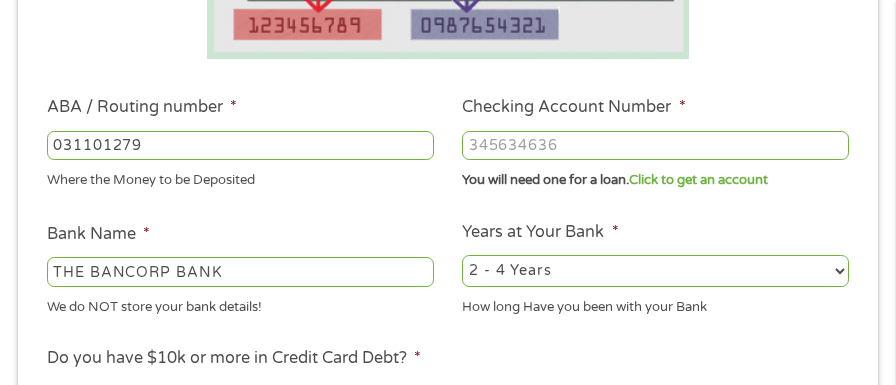type on "031101279" 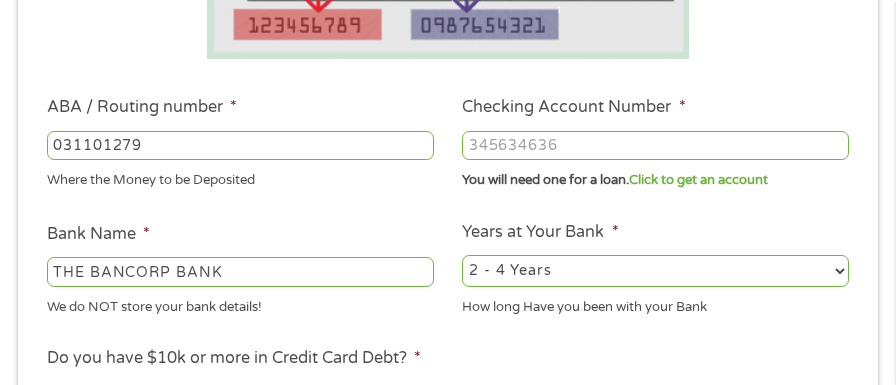 click on "Checking Account Number *" at bounding box center [655, 146] 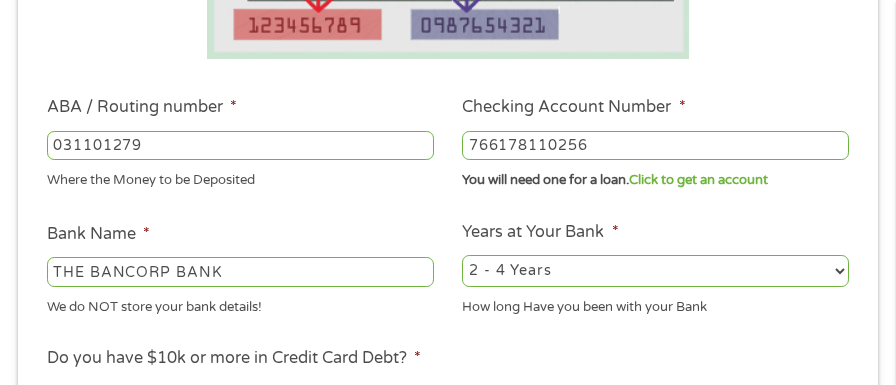 type on "766178110256" 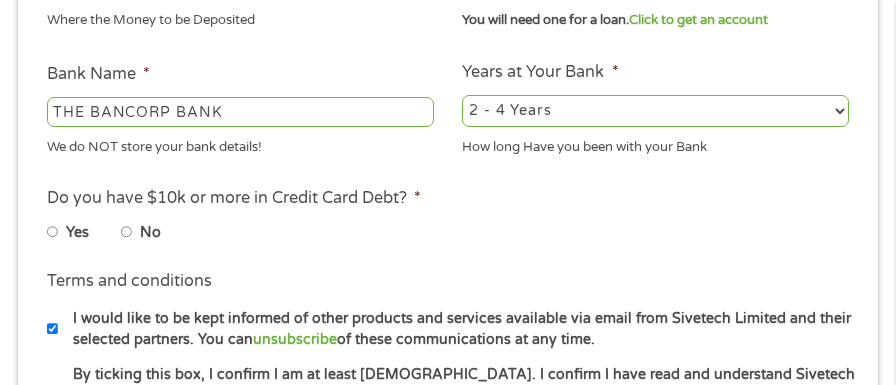 scroll, scrollTop: 730, scrollLeft: 0, axis: vertical 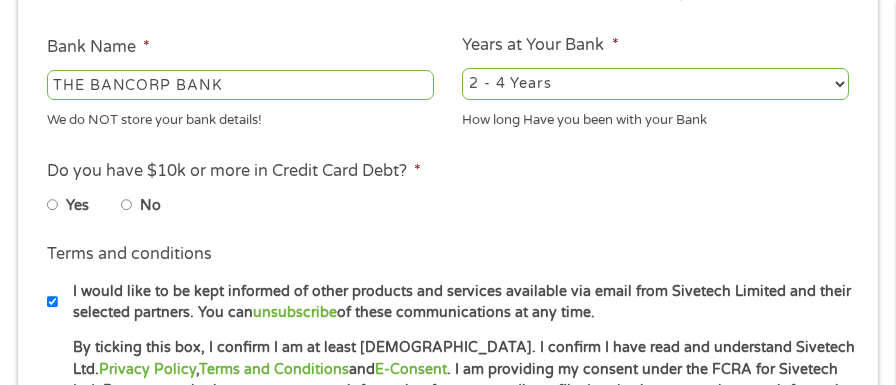 click on "No" at bounding box center (127, 205) 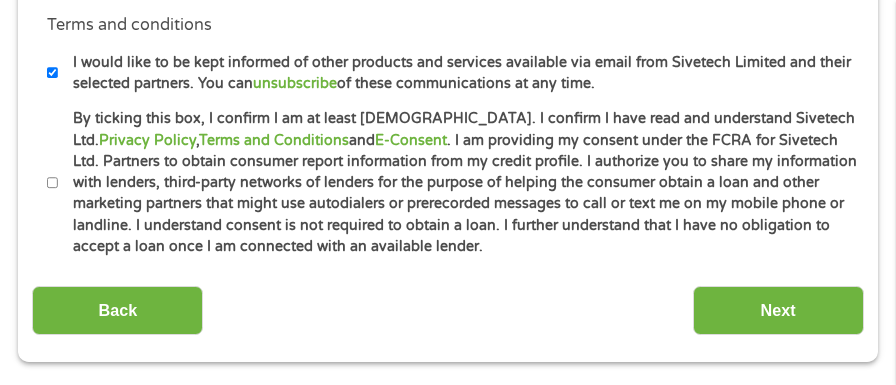 scroll, scrollTop: 970, scrollLeft: 0, axis: vertical 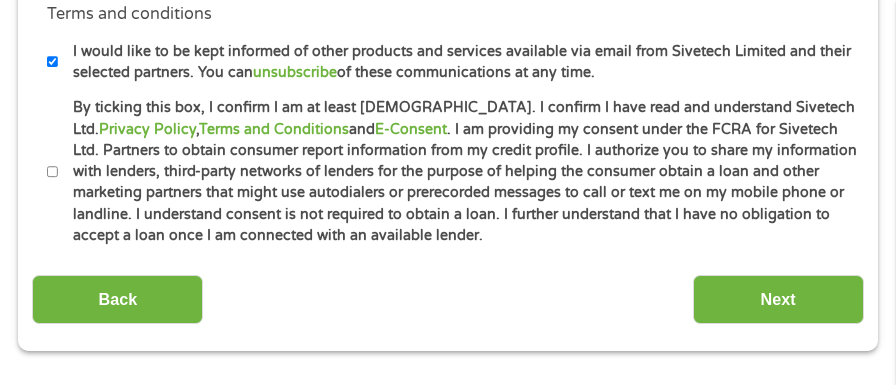 click on "By ticking this box, I confirm I am at least 18 years old. I confirm I have read and understand Sivetech Ltd.  Privacy Policy ,  Terms and Conditions  and  E-Consent . I am providing my consent under the FCRA for Sivetech Ltd. Partners to obtain consumer report information from my credit profile. I authorize you to share my information with lenders, third-party networks of lenders for the purpose of helping the consumer obtain a loan and other marketing partners that might use autodialers or prerecorded messages to call or text me on my mobile phone or landline. I understand consent is not required to obtain a loan. I further understand that I have no obligation to accept a loan once I am connected with an available lender." at bounding box center [53, 172] 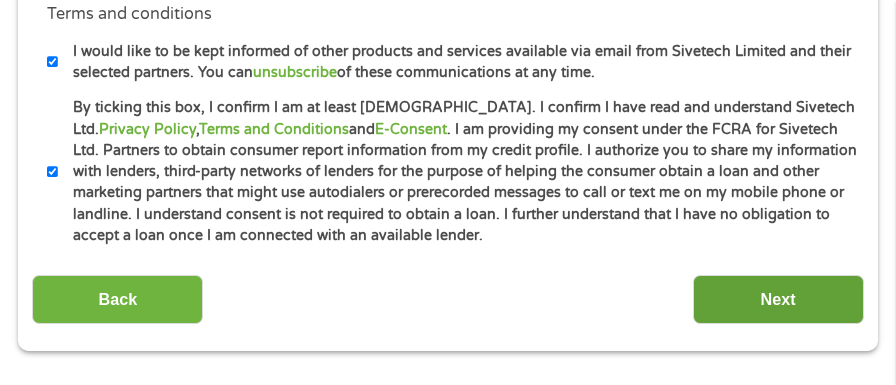click on "Next" at bounding box center (778, 299) 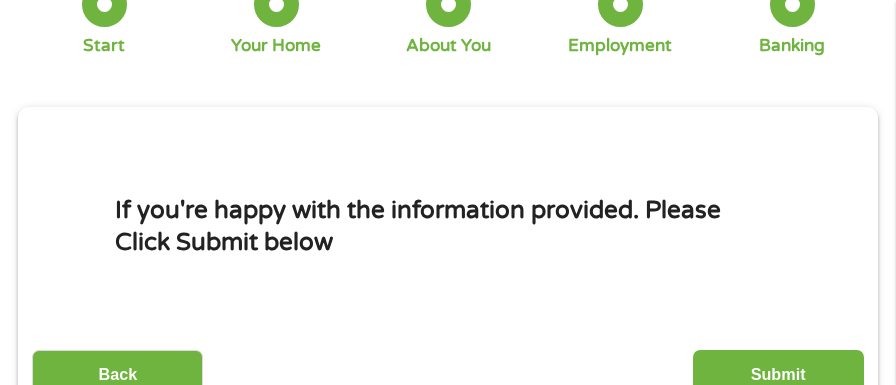 scroll, scrollTop: 8, scrollLeft: 8, axis: both 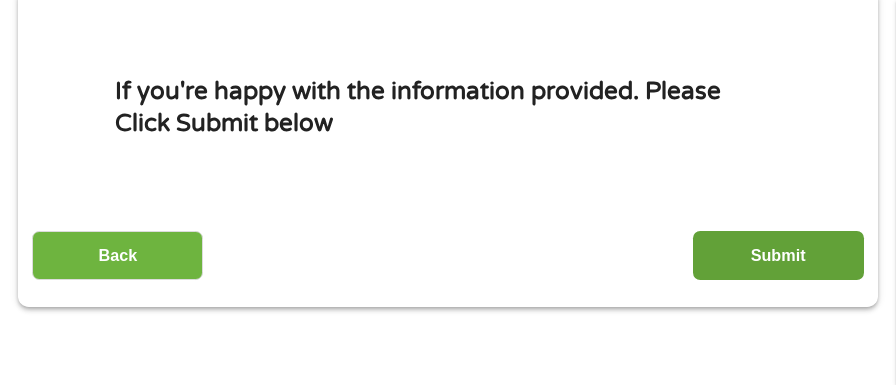 click on "Submit" at bounding box center [778, 255] 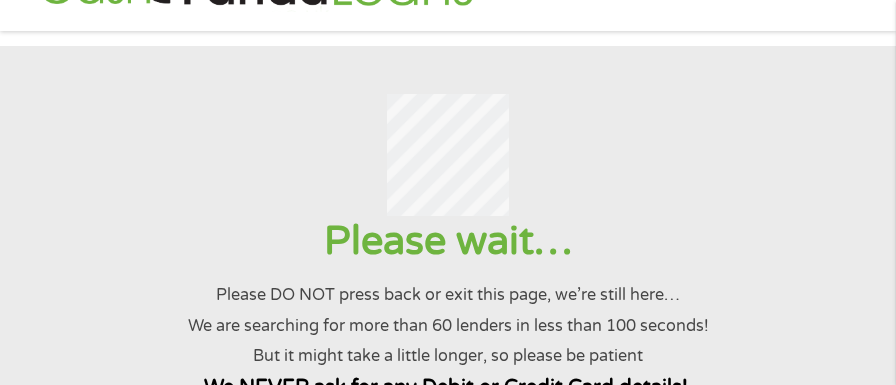 scroll, scrollTop: 0, scrollLeft: 0, axis: both 